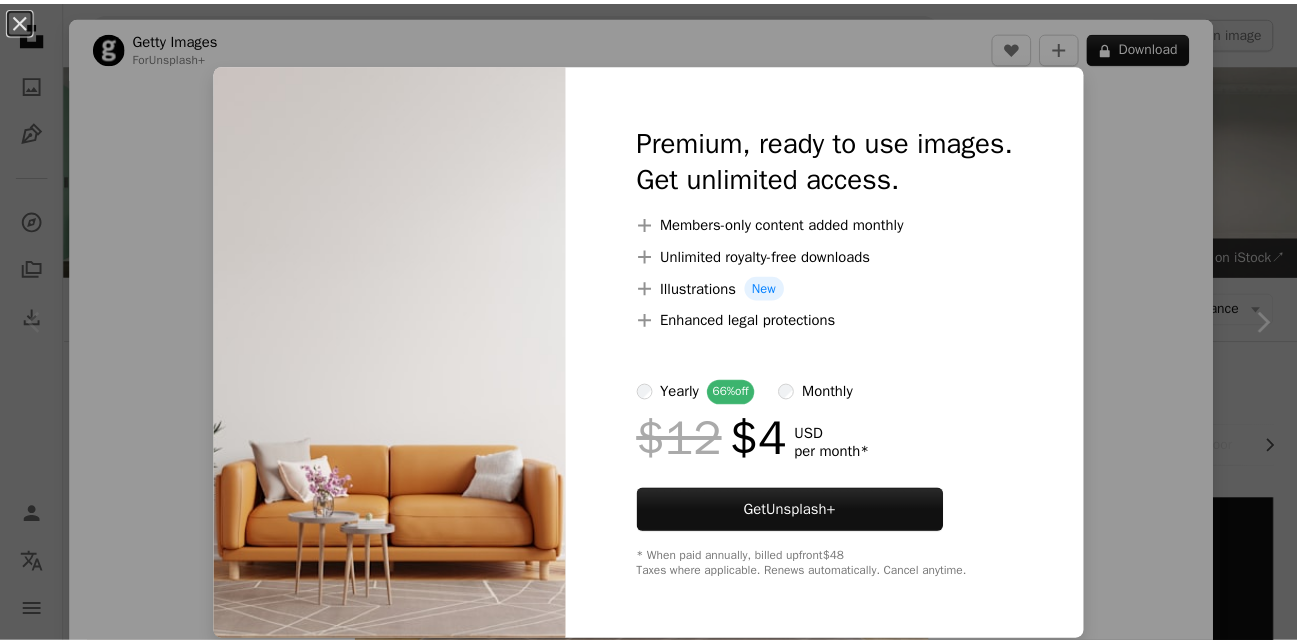 scroll, scrollTop: 360, scrollLeft: 0, axis: vertical 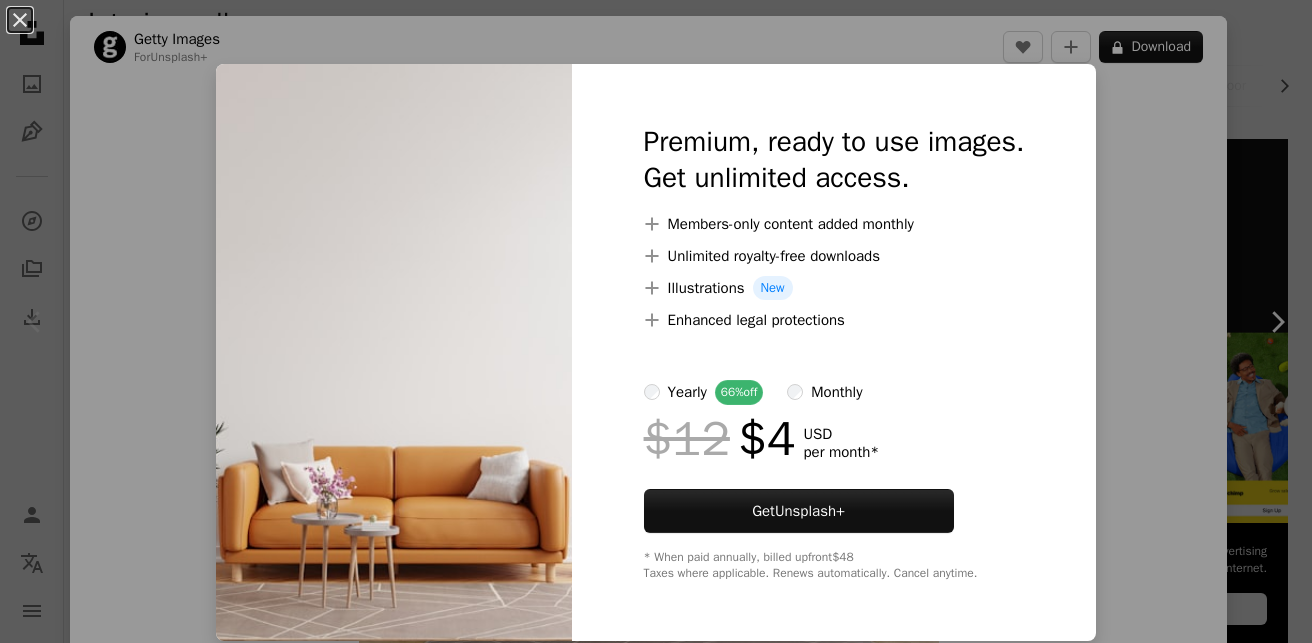 drag, startPoint x: 0, startPoint y: 0, endPoint x: 358, endPoint y: 390, distance: 529.39966 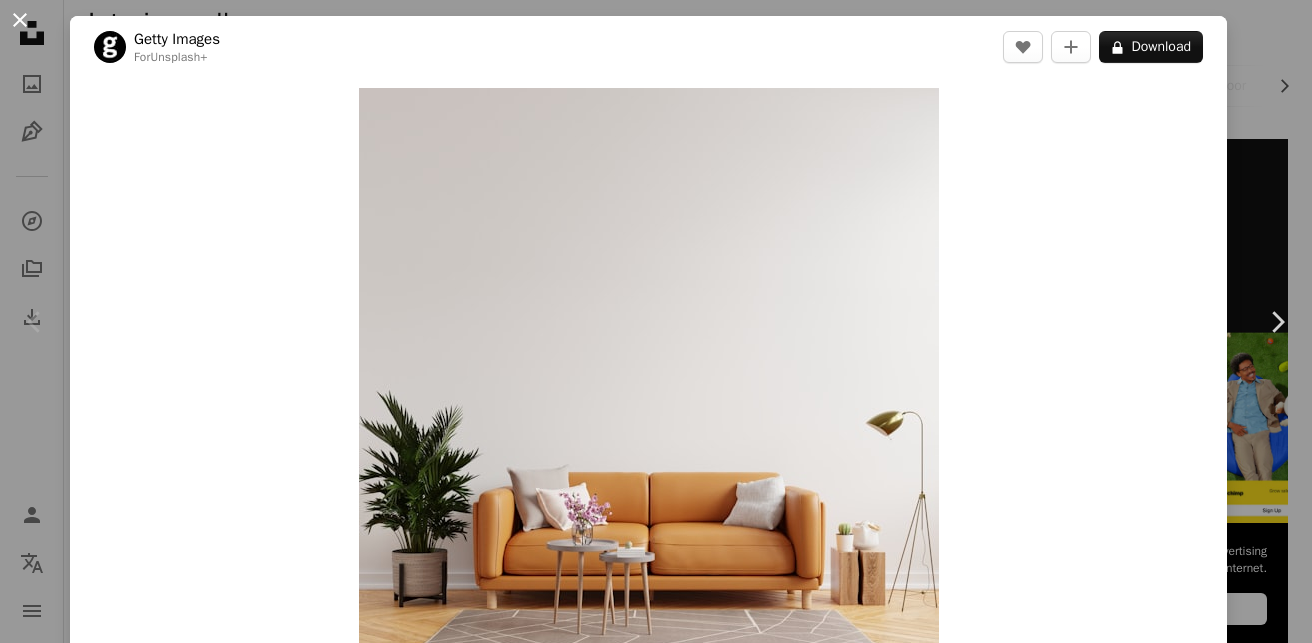 click on "An X shape" at bounding box center (20, 20) 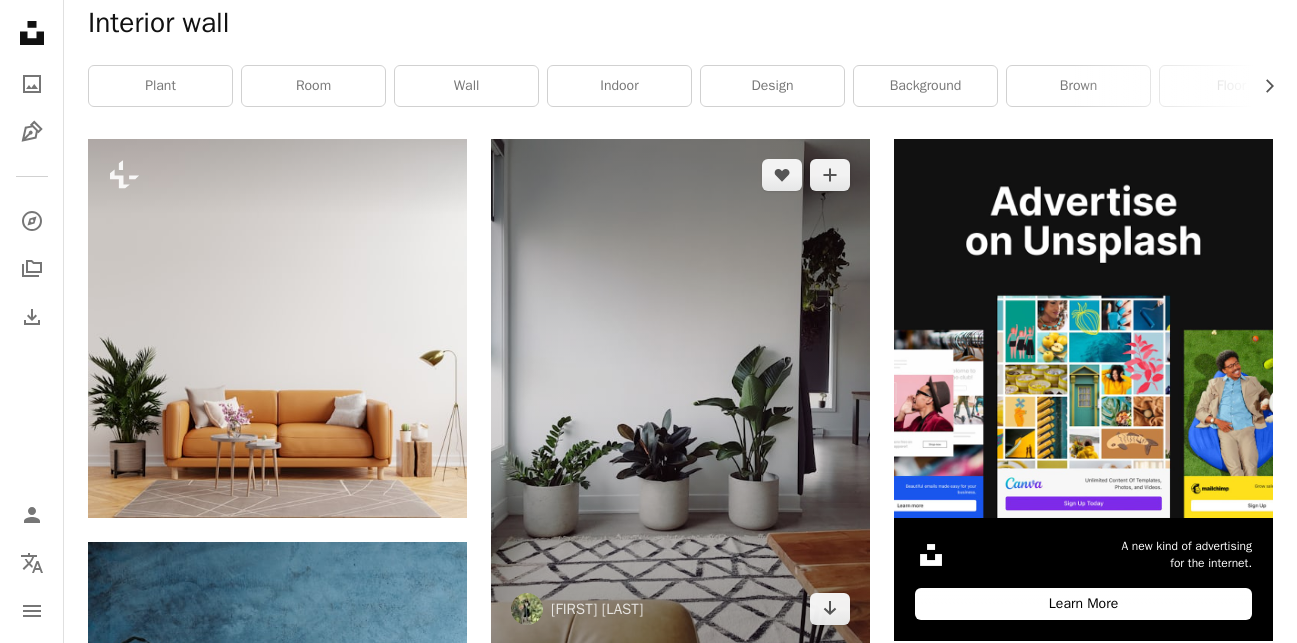 drag, startPoint x: 661, startPoint y: 277, endPoint x: 617, endPoint y: 267, distance: 45.122055 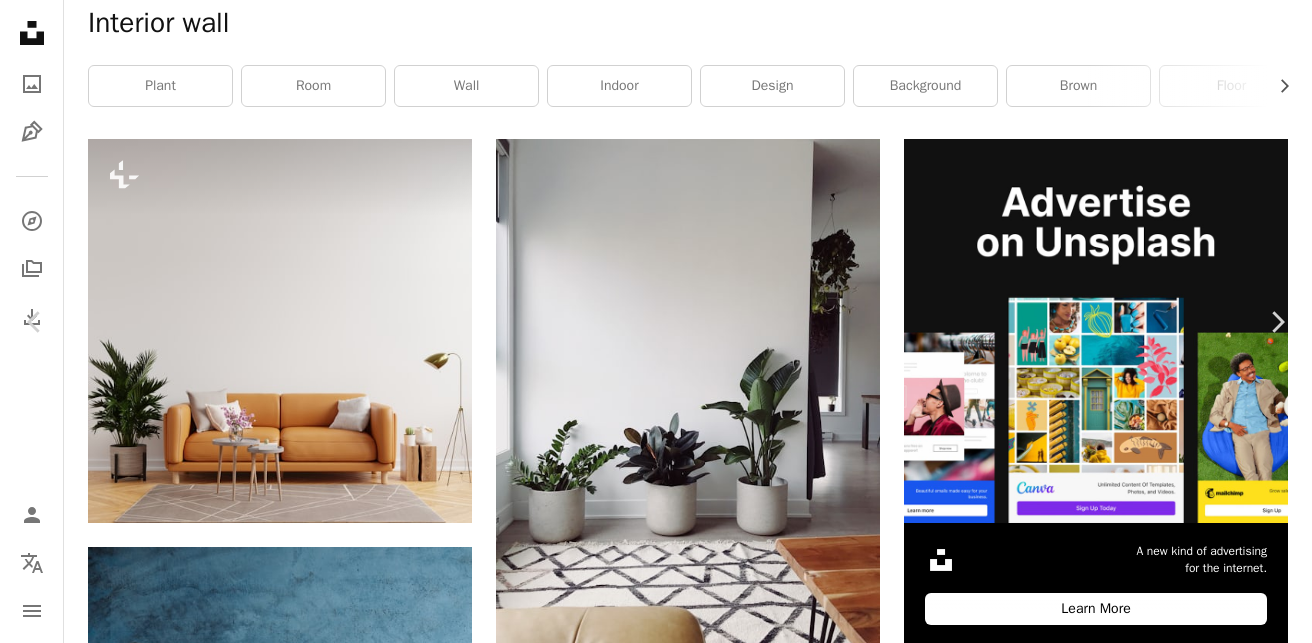 click on "Download free" at bounding box center [1113, 4641] 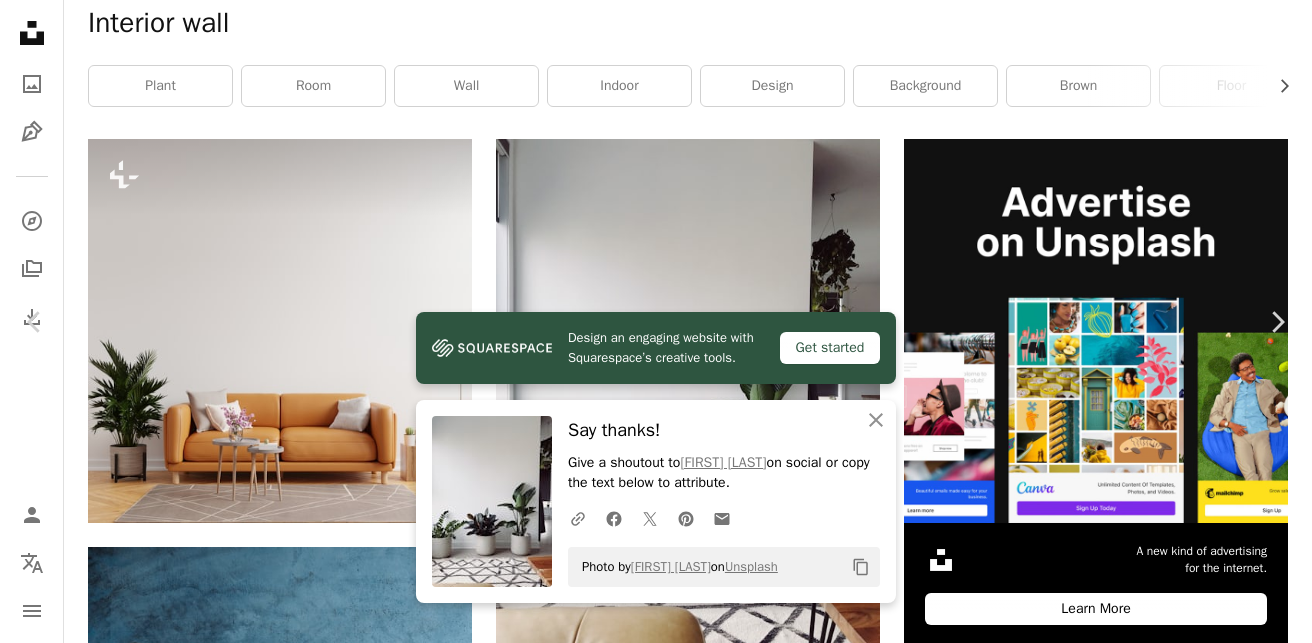 drag, startPoint x: 1095, startPoint y: 40, endPoint x: 1137, endPoint y: 150, distance: 117.74549 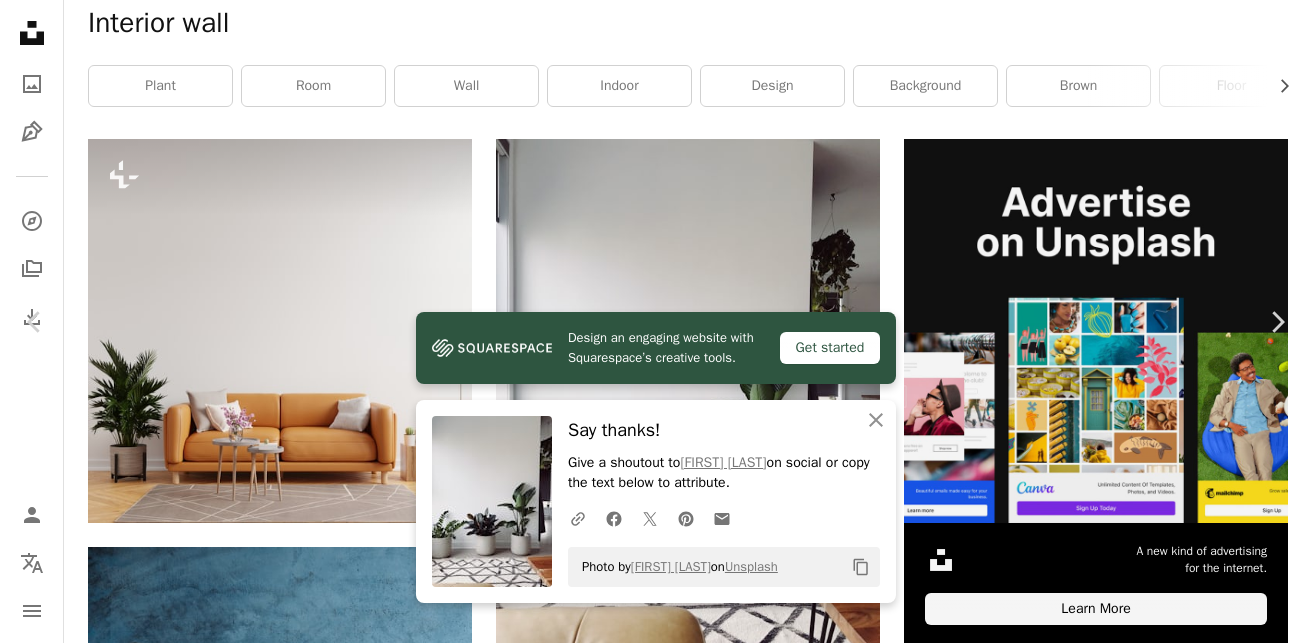 click on "An X shape Chevron left Chevron right Design an engaging website with Squarespace’s creative tools. Get started An X shape Close Say thanks! Give a shoutout to  [FIRST] [LAST]  on social or copy the text below to attribute. A URL sharing icon (chains) Facebook icon X (formerly Twitter) icon Pinterest icon An envelope Photo by  [FIRST] [LAST]  on  Unsplash
Copy content [FIRST] [LAST] [USERNAME] A heart A plus sign Download free Chevron down Zoom in Views 12,831,731 Downloads 172,781 Featured in Photos ,  Interiors A forward-right arrow Share Info icon Info More Actions Plant Envy A map marker [CITY], [STATE] Calendar outlined Published on  [MONTH] [DAY], [YEAR] Safety Free to use under the  Unsplash License home white furniture iphone leaves plants minimalism [CITY] decor indoors [STATE] wallpaper background art space house plant wall grey design Free pictures Browse premium related images on iStock  |  Save 20% with code UNSPLASH20 View more on iStock  ↗ Related images A heart" at bounding box center (656, 4915) 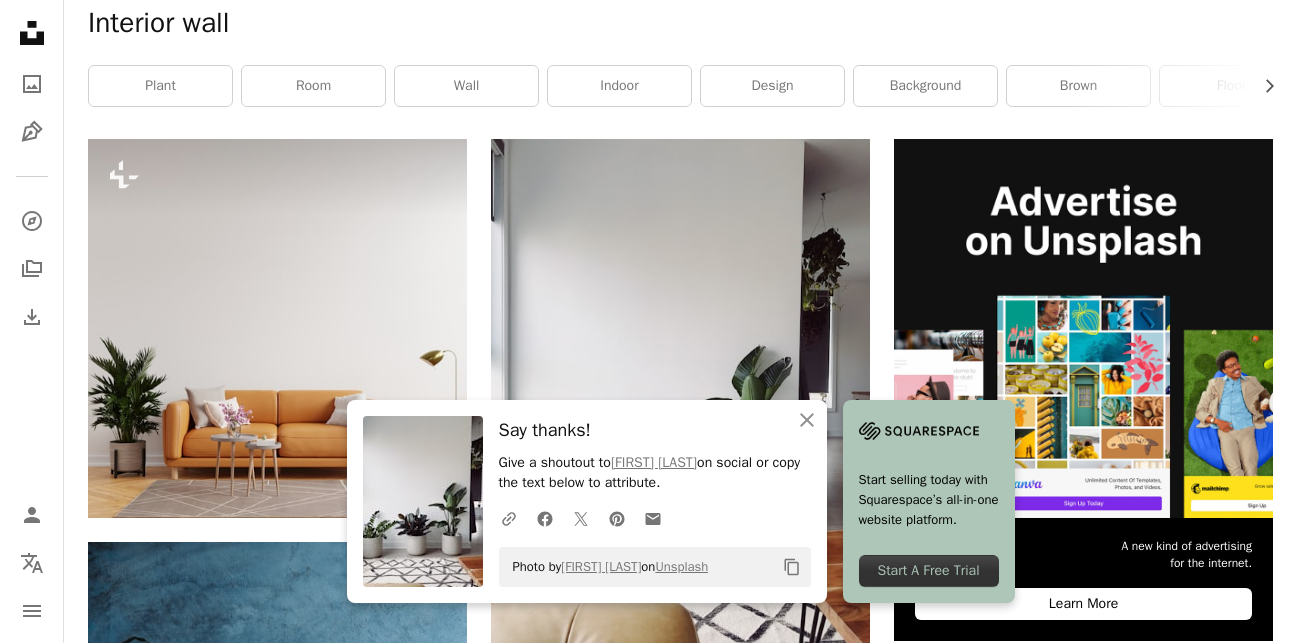 click on "Interior wall Chevron right plant room wall indoor design background brown floor wood empty interior design home decor" at bounding box center [680, 60] 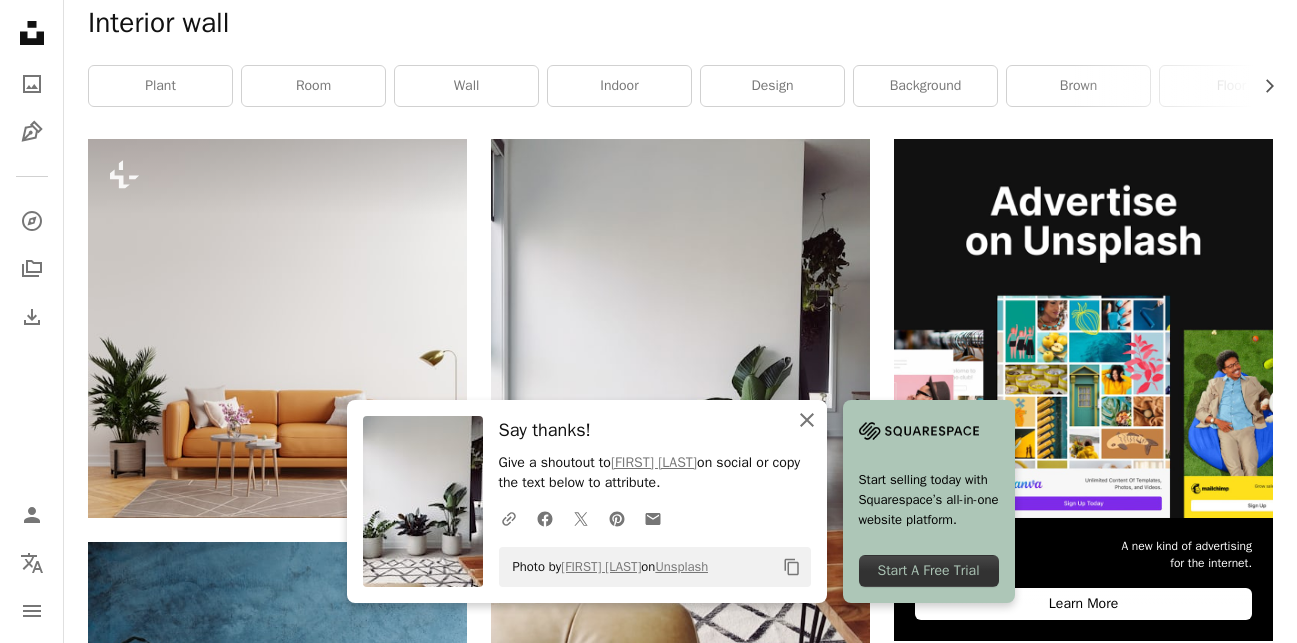 click on "An X shape" 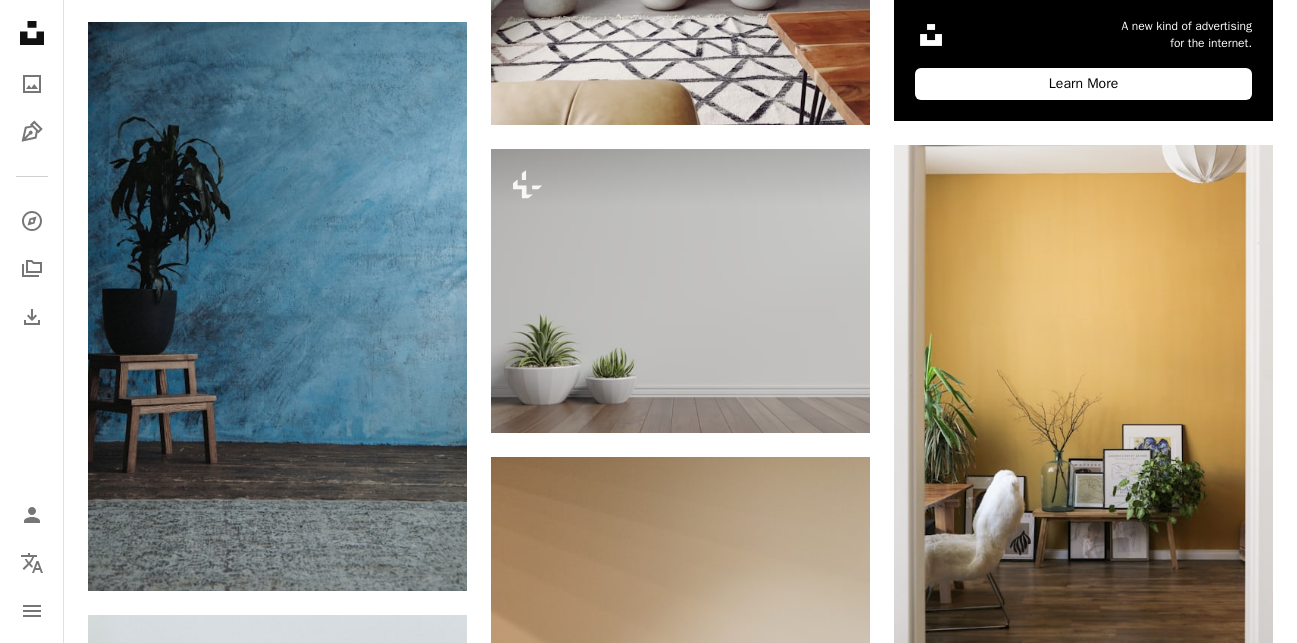 scroll, scrollTop: 893, scrollLeft: 0, axis: vertical 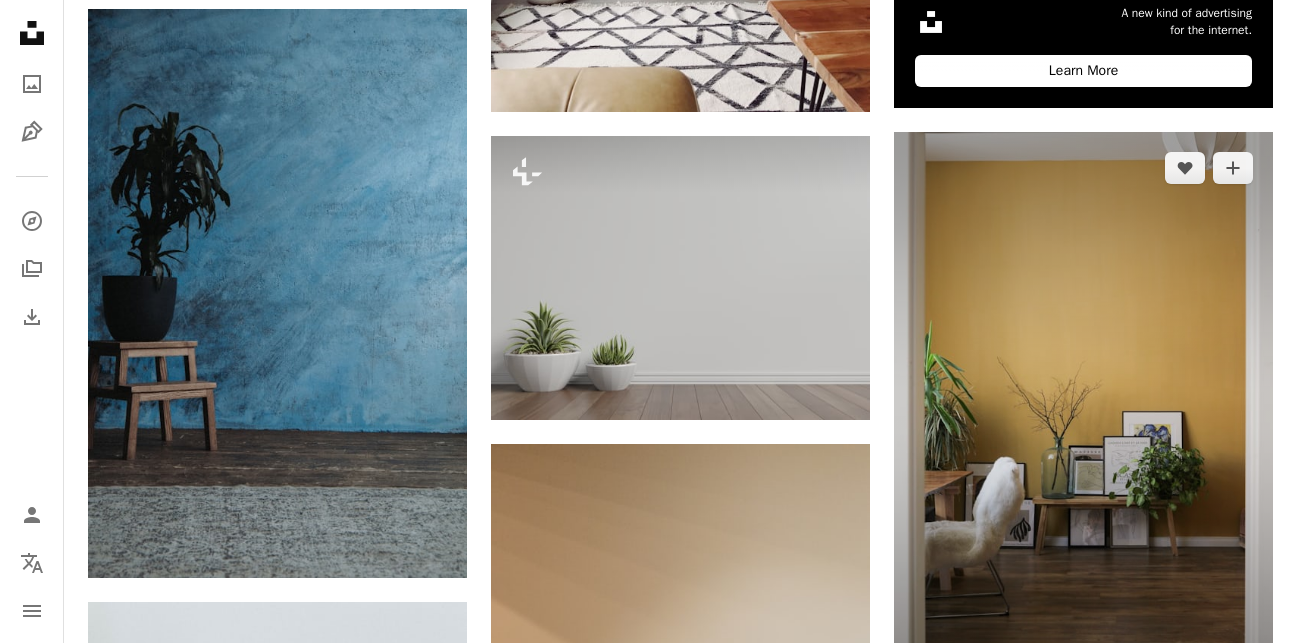 click at bounding box center [1083, 416] 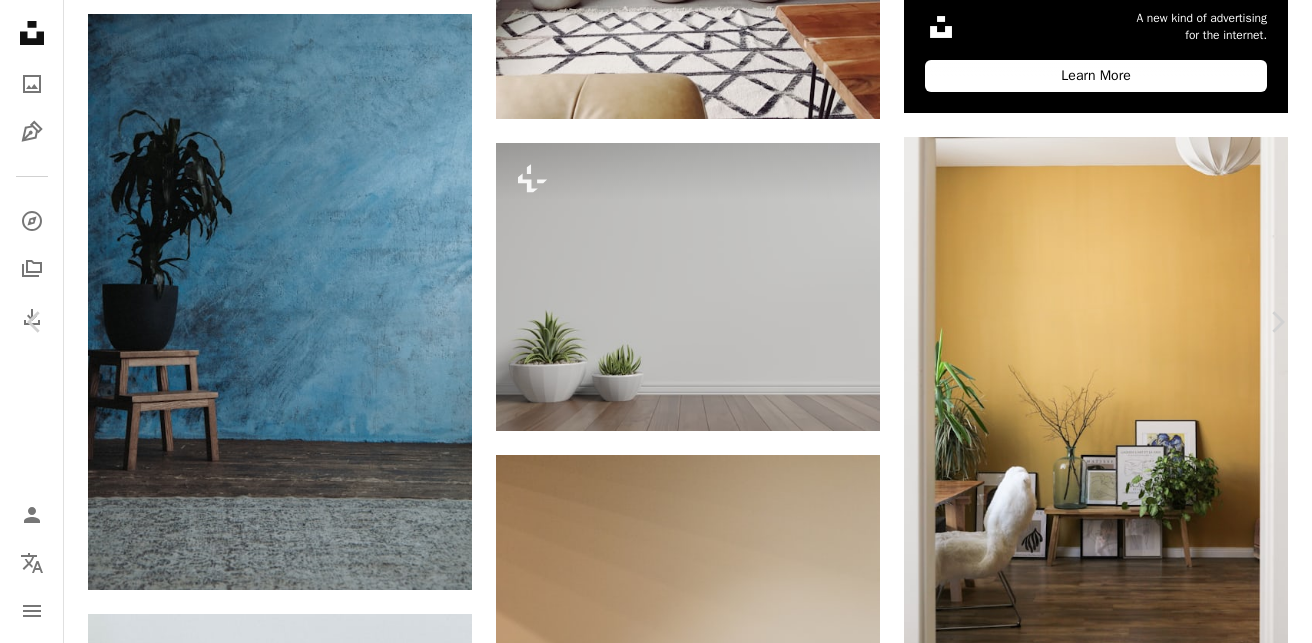 click on "Download free" at bounding box center [1113, 4108] 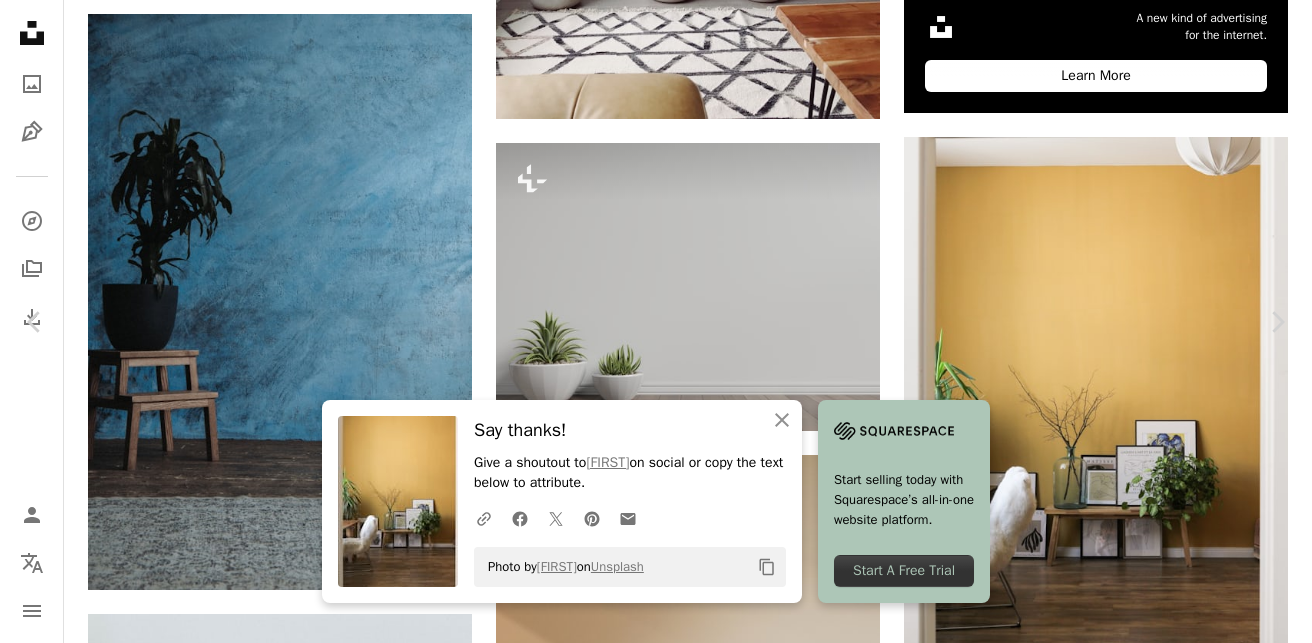 click on "Zoom in" at bounding box center [648, 4439] 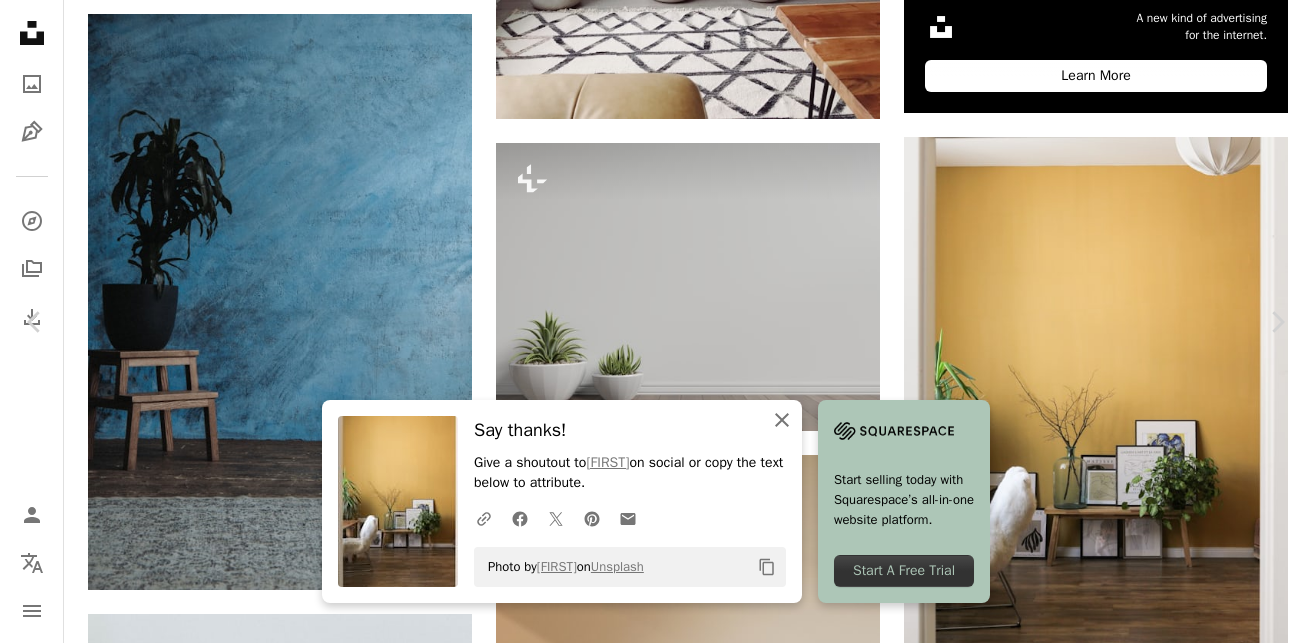 click on "An X shape" 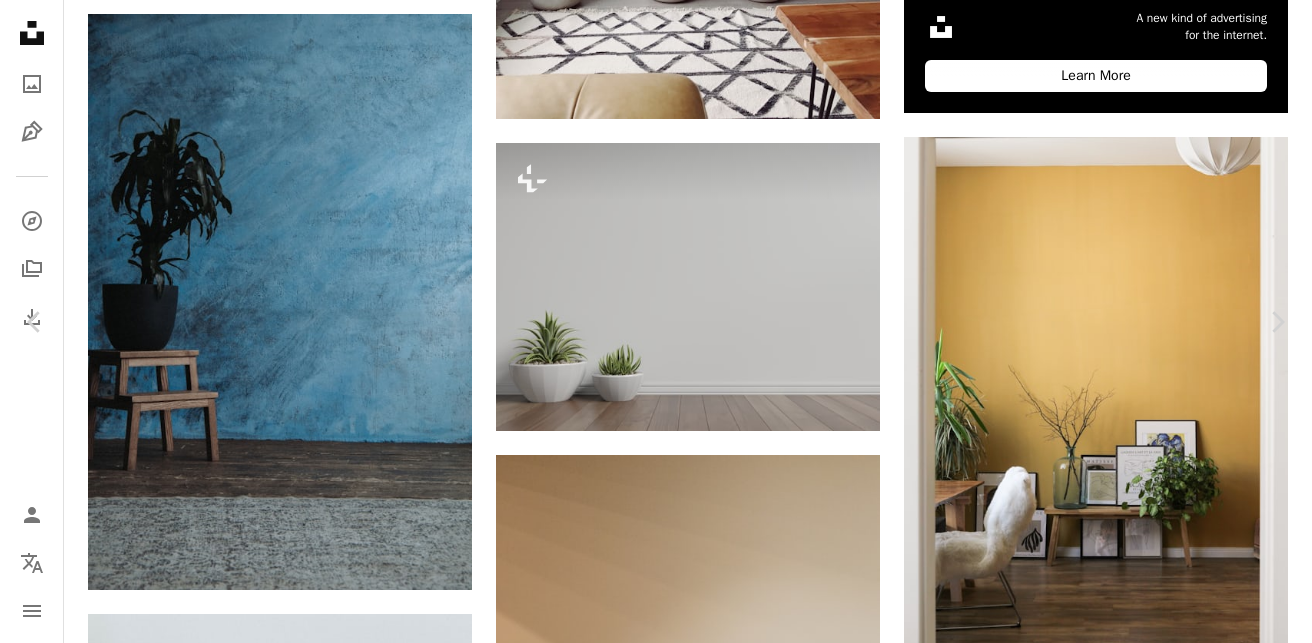 click on "An X shape" at bounding box center (20, 20) 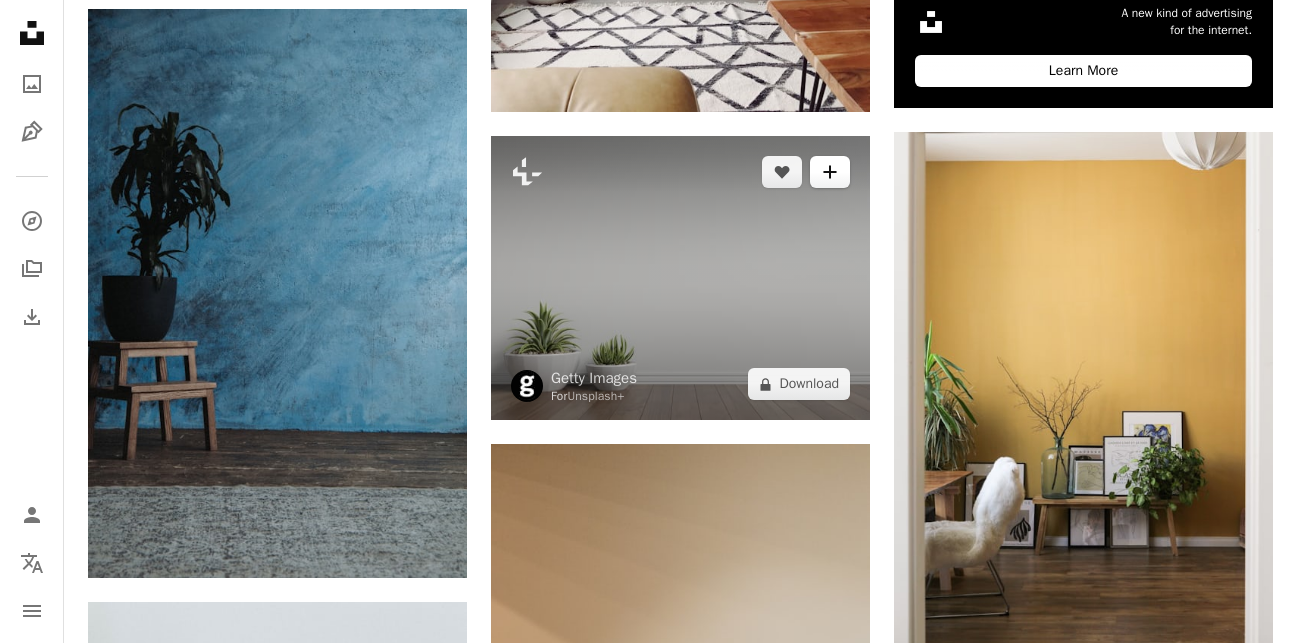 click on "A plus sign" 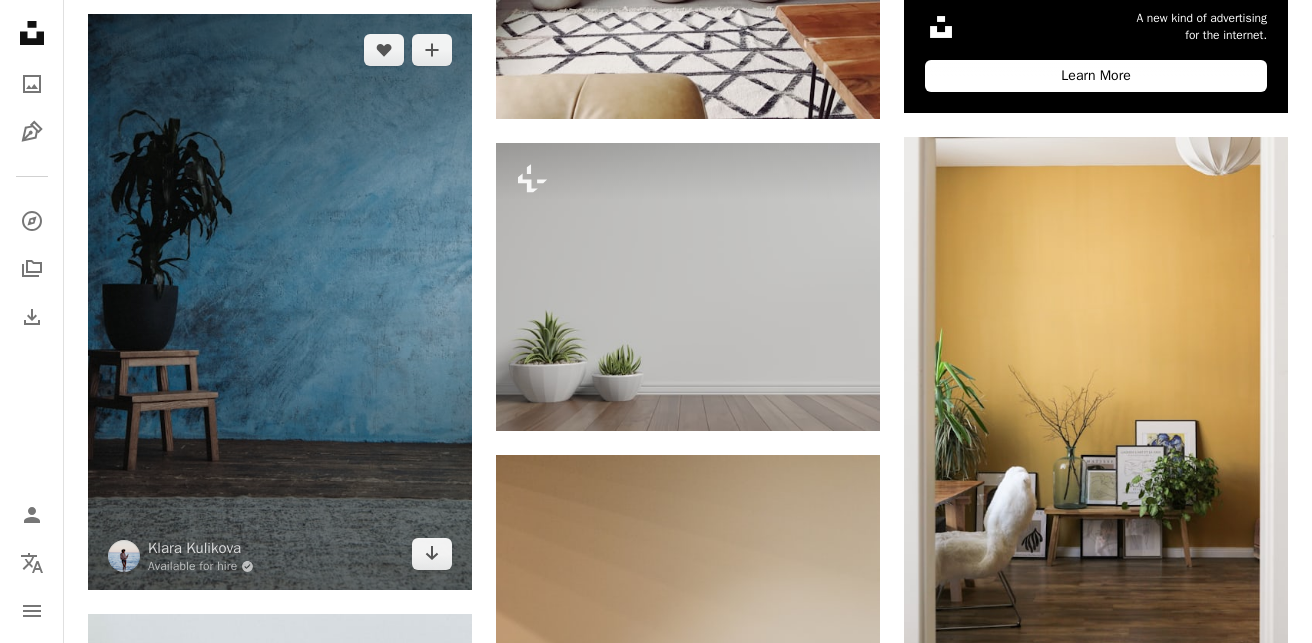 click on "An X shape Join Unsplash Already have an account?  Login First name Last name Email Username  (only letters, numbers and underscores) Password  (min. 8 char) Join By joining, you agree to the  Terms  and  Privacy Policy ." at bounding box center [656, 4382] 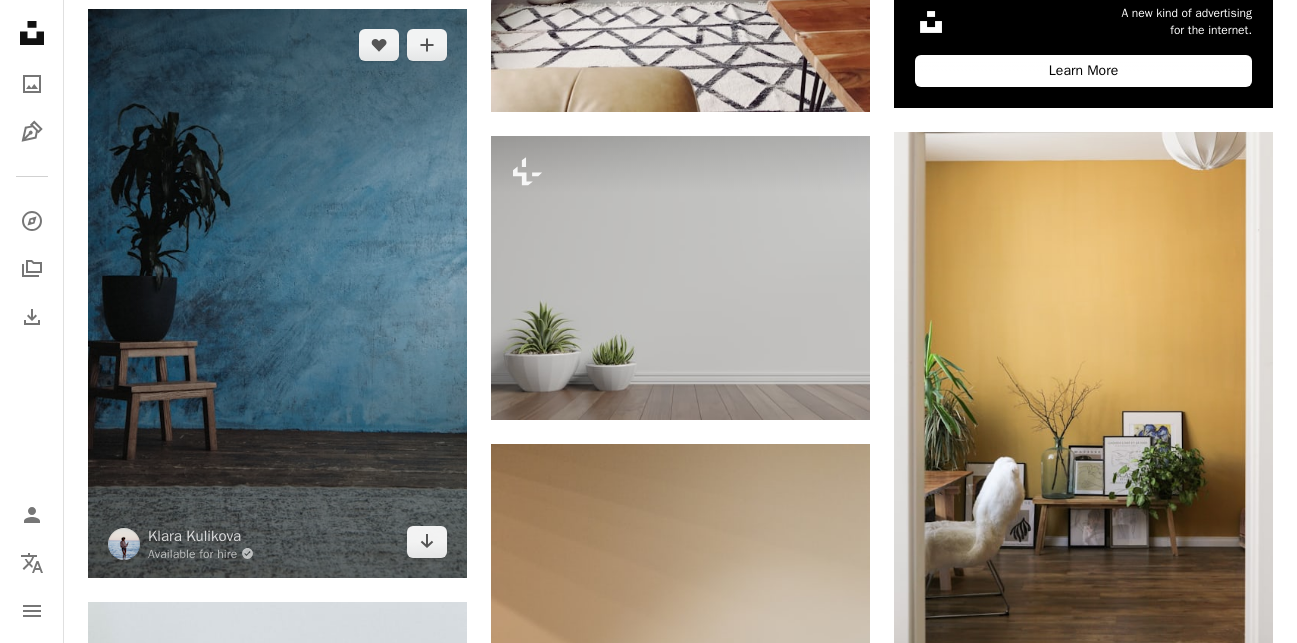 drag, startPoint x: 675, startPoint y: 274, endPoint x: 375, endPoint y: 297, distance: 300.88037 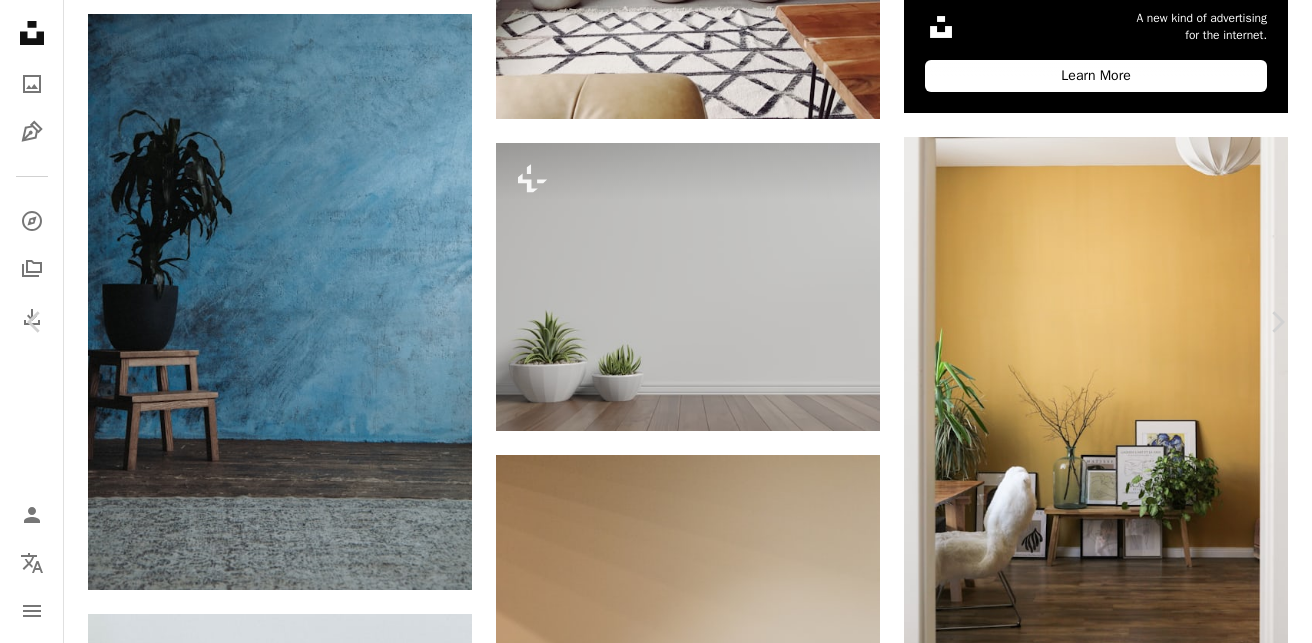 click on "An X shape" at bounding box center (20, 20) 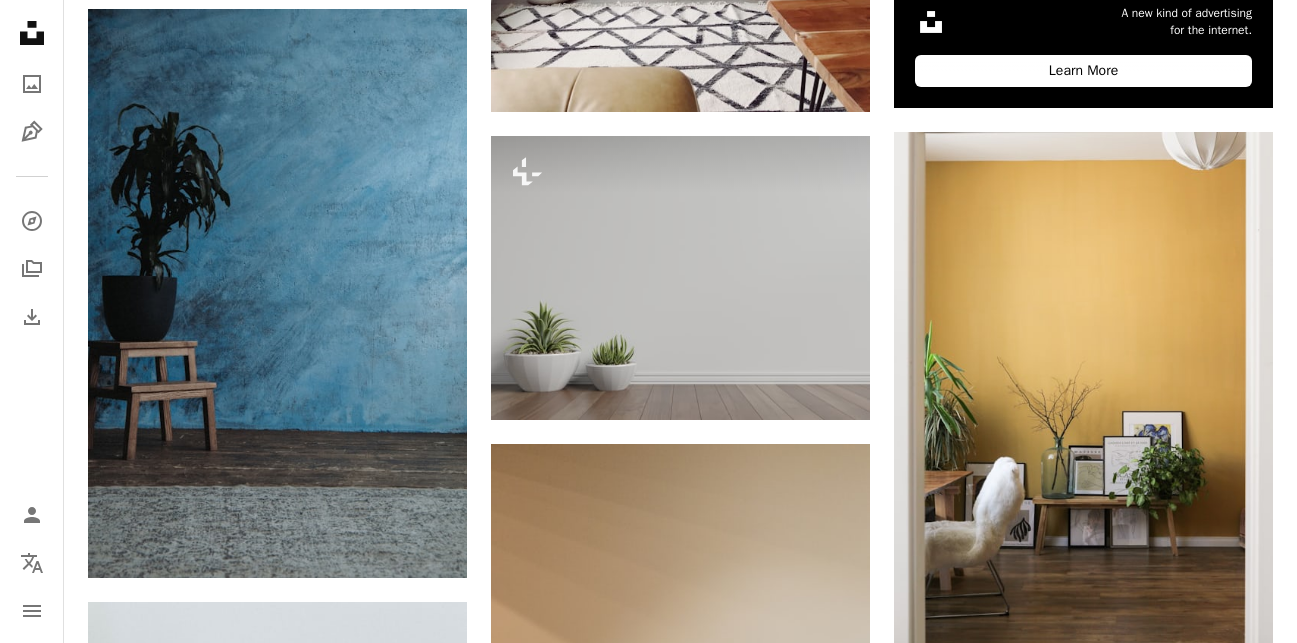 click on "**********" at bounding box center (648, 1560) 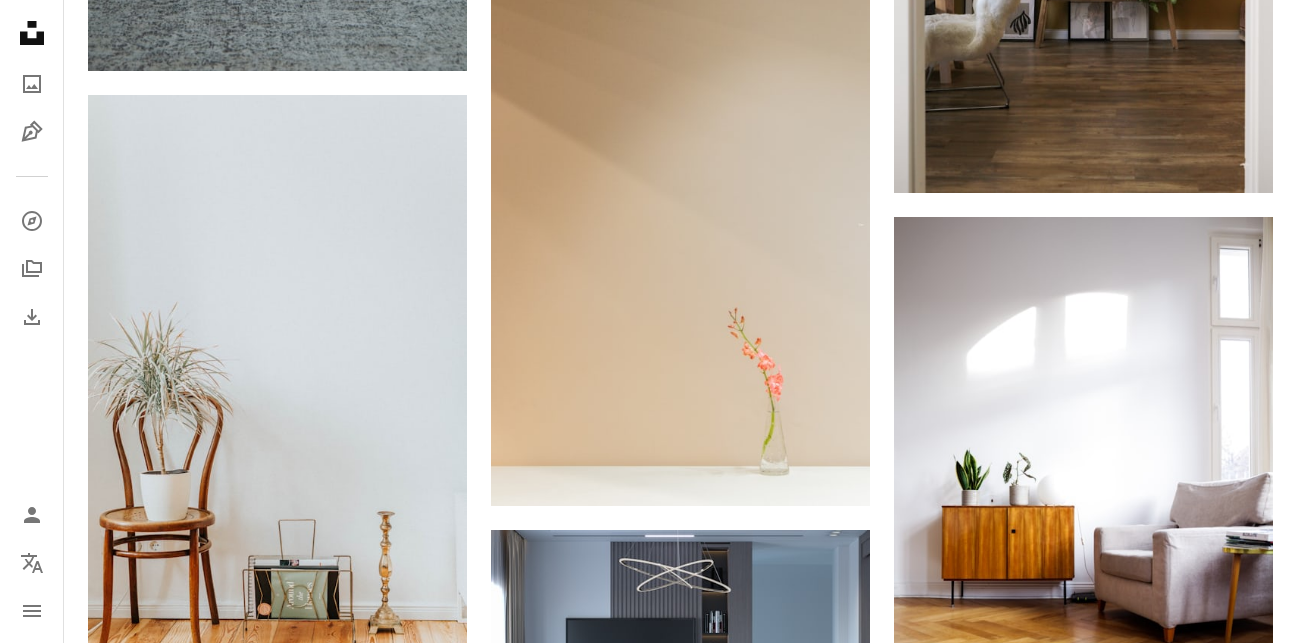 scroll, scrollTop: 1427, scrollLeft: 0, axis: vertical 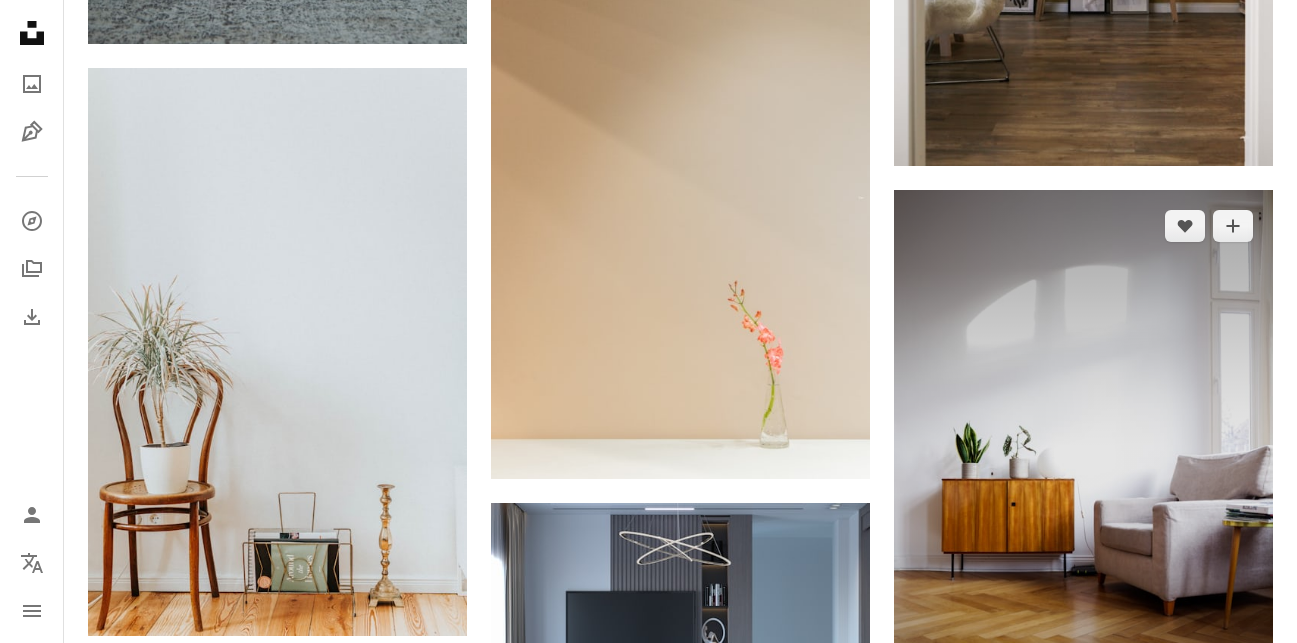 click at bounding box center [1083, 474] 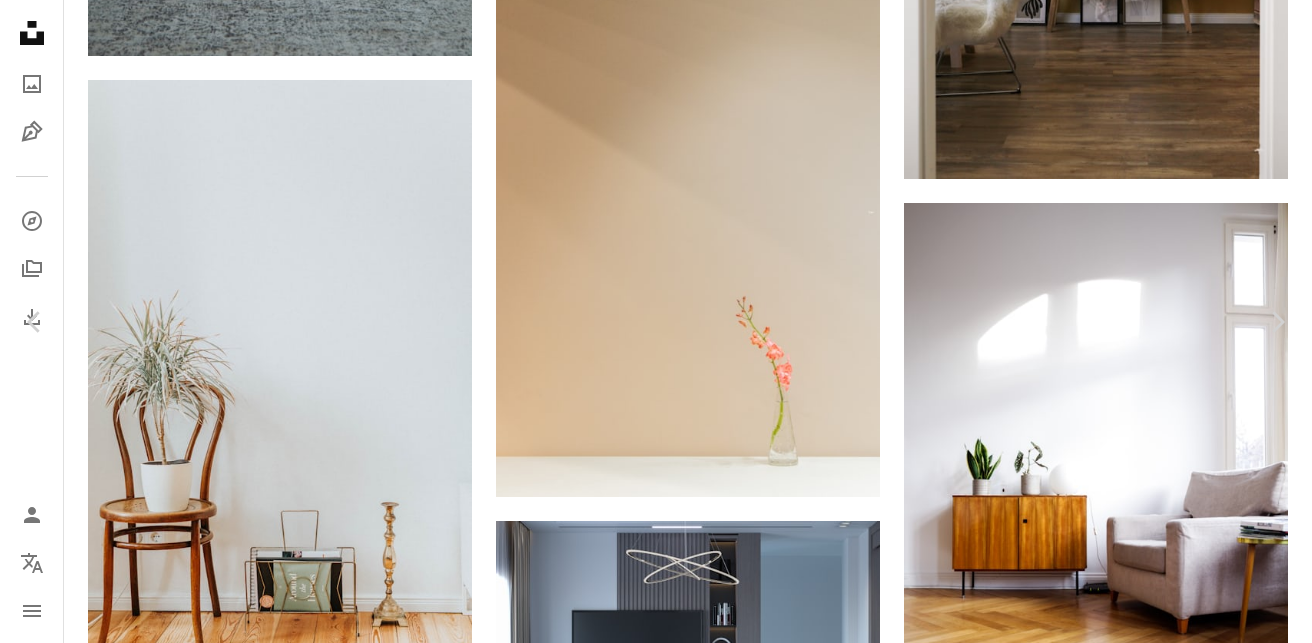 click on "Download free" at bounding box center [1113, 3574] 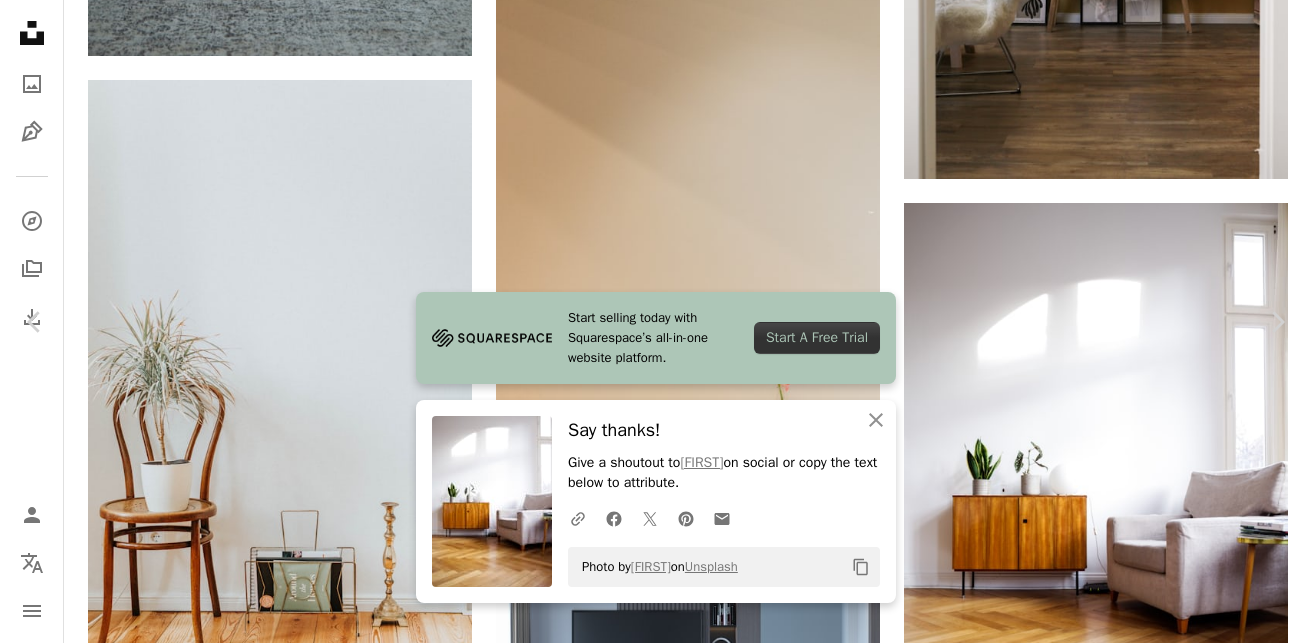 click on "Zoom in" at bounding box center (648, 3905) 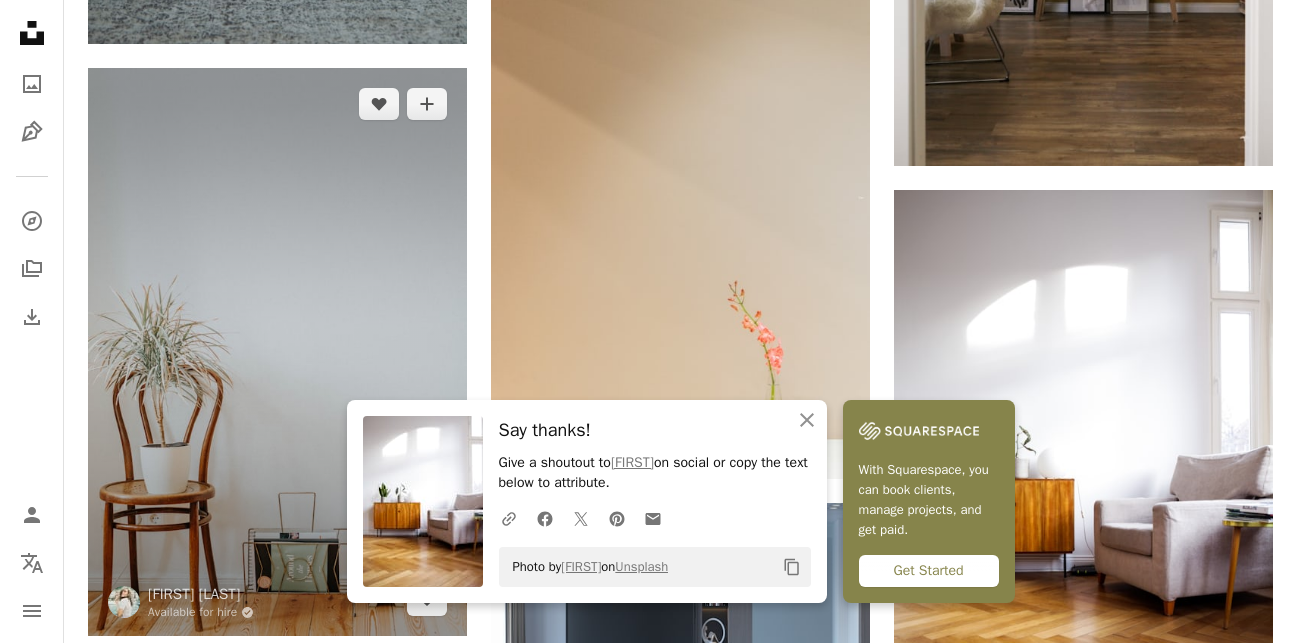 click at bounding box center (277, 352) 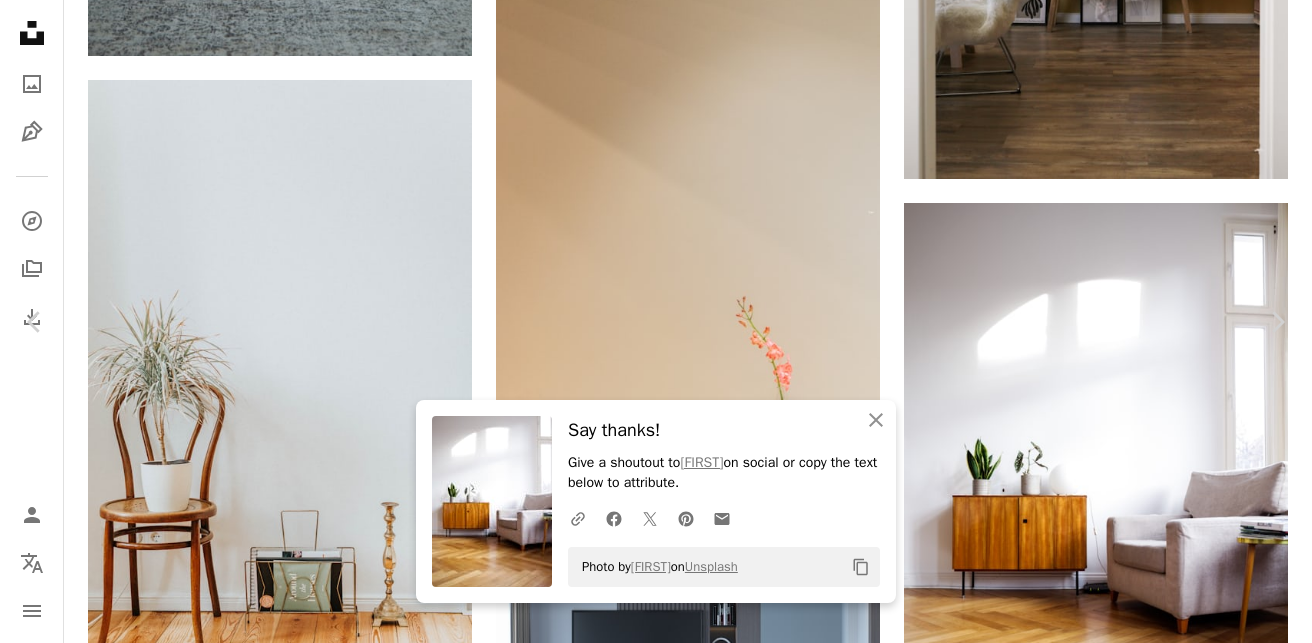 click on "Download free" at bounding box center [1113, 3574] 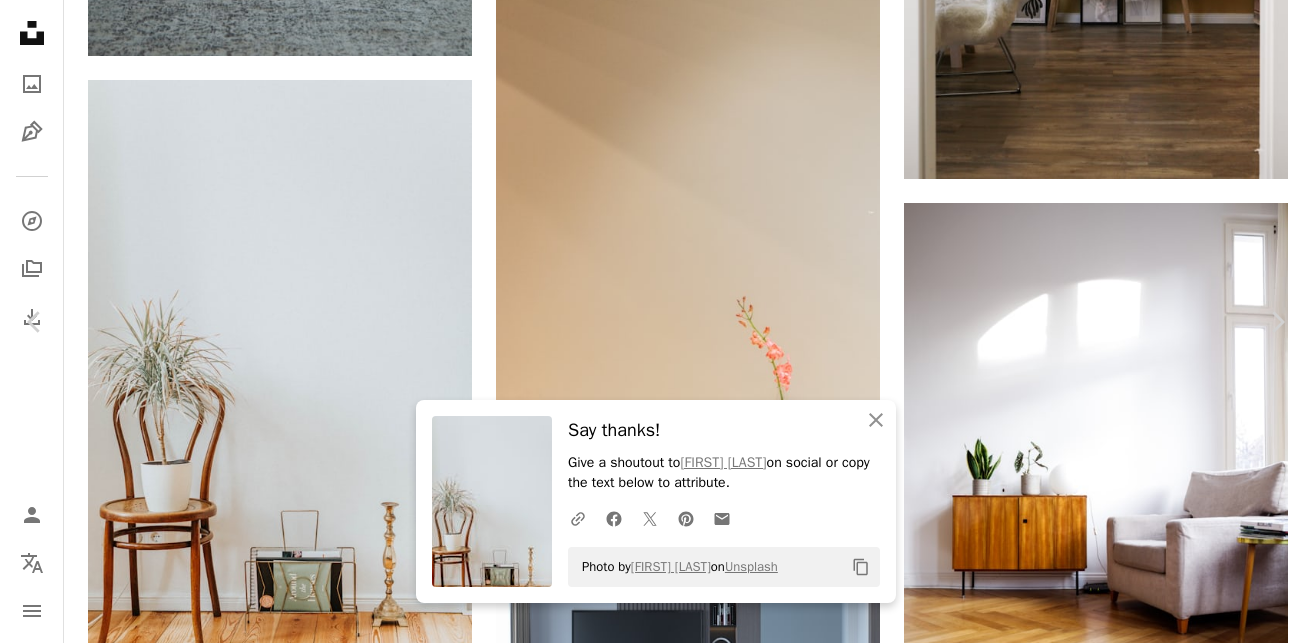 click on "Zoom in" at bounding box center [648, 3905] 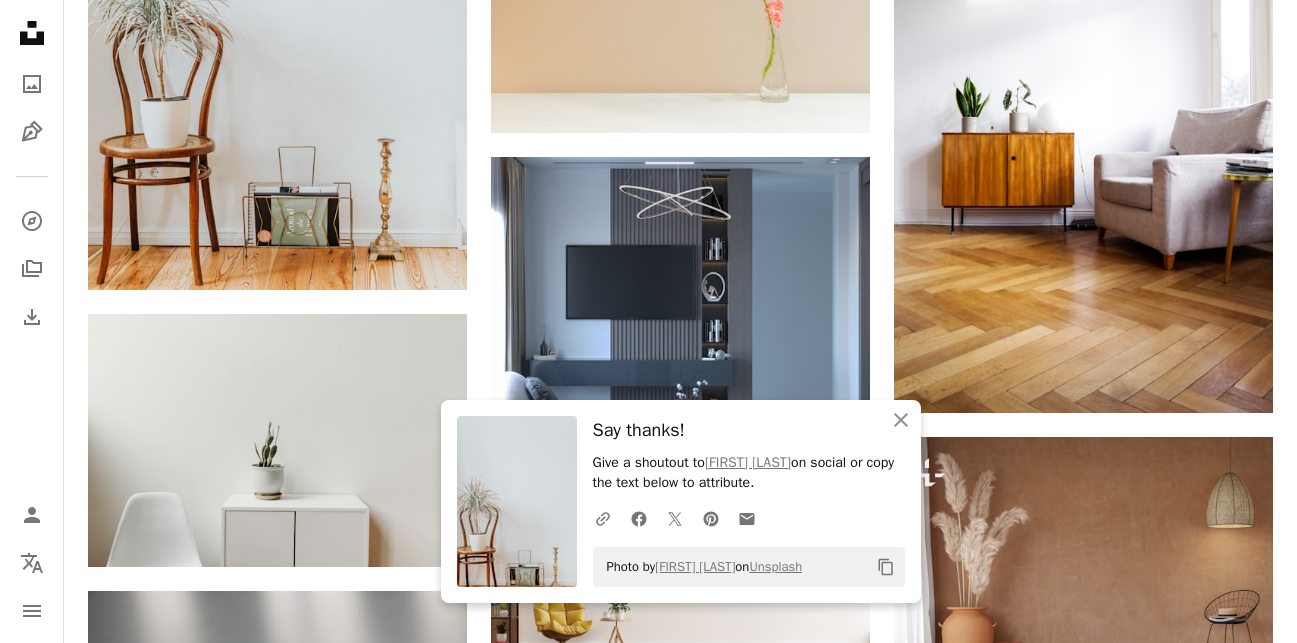 scroll, scrollTop: 1787, scrollLeft: 0, axis: vertical 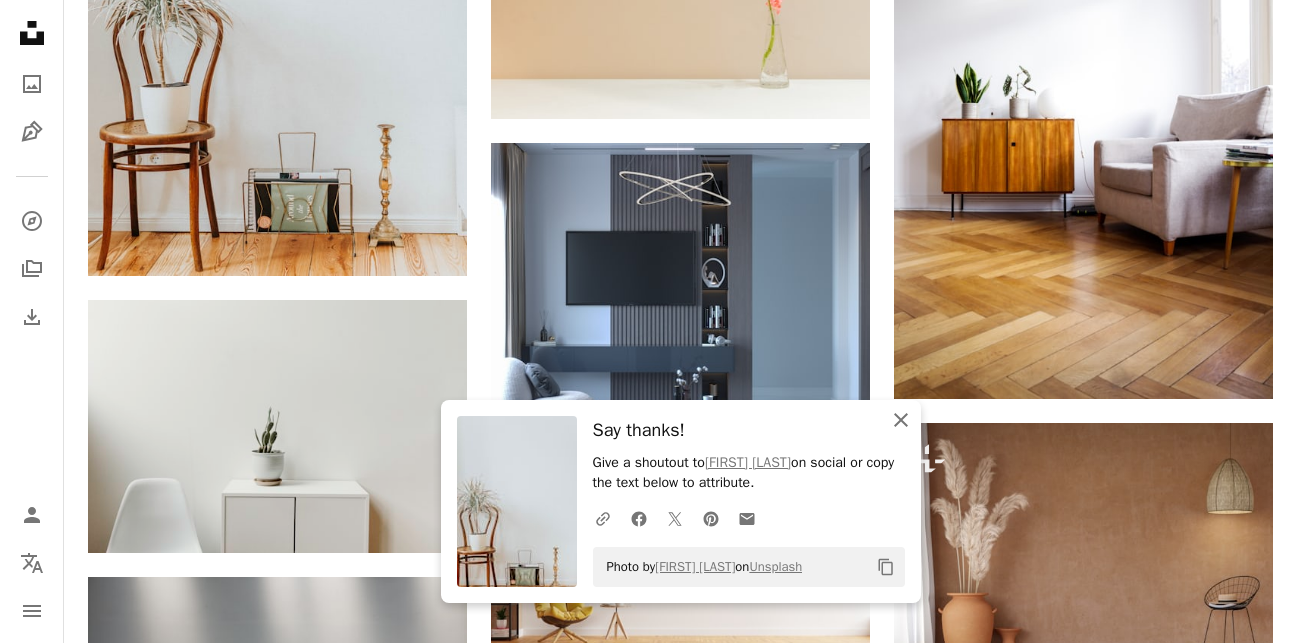 click on "An X shape" 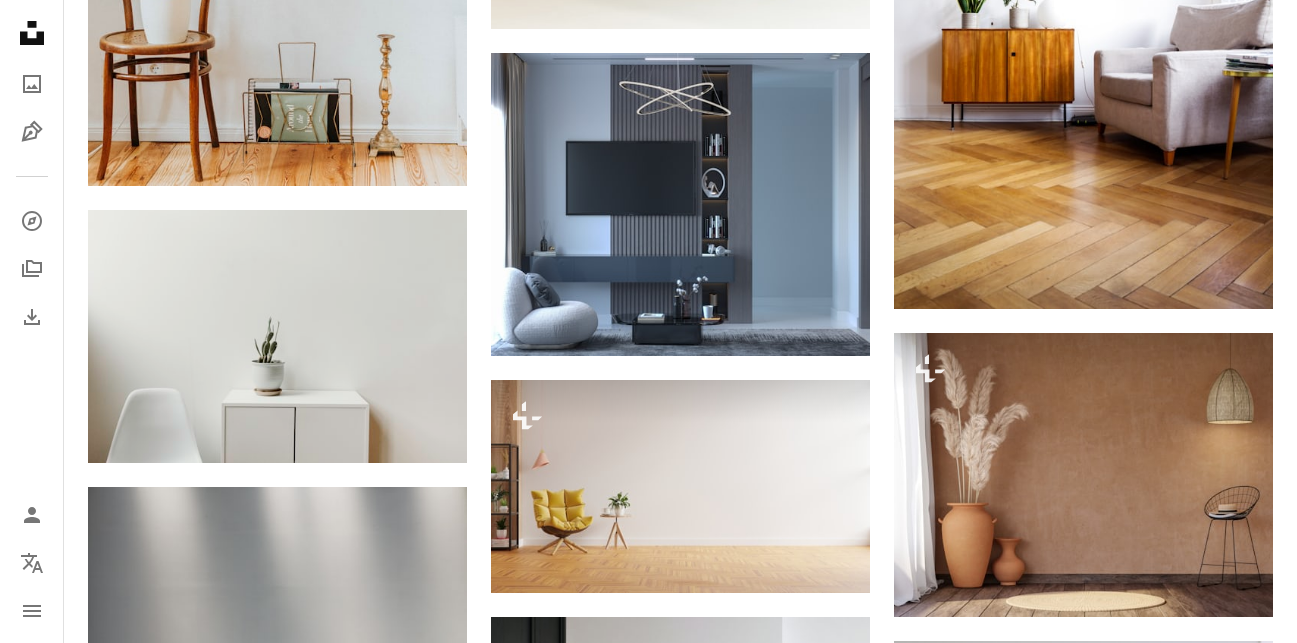 scroll, scrollTop: 1907, scrollLeft: 0, axis: vertical 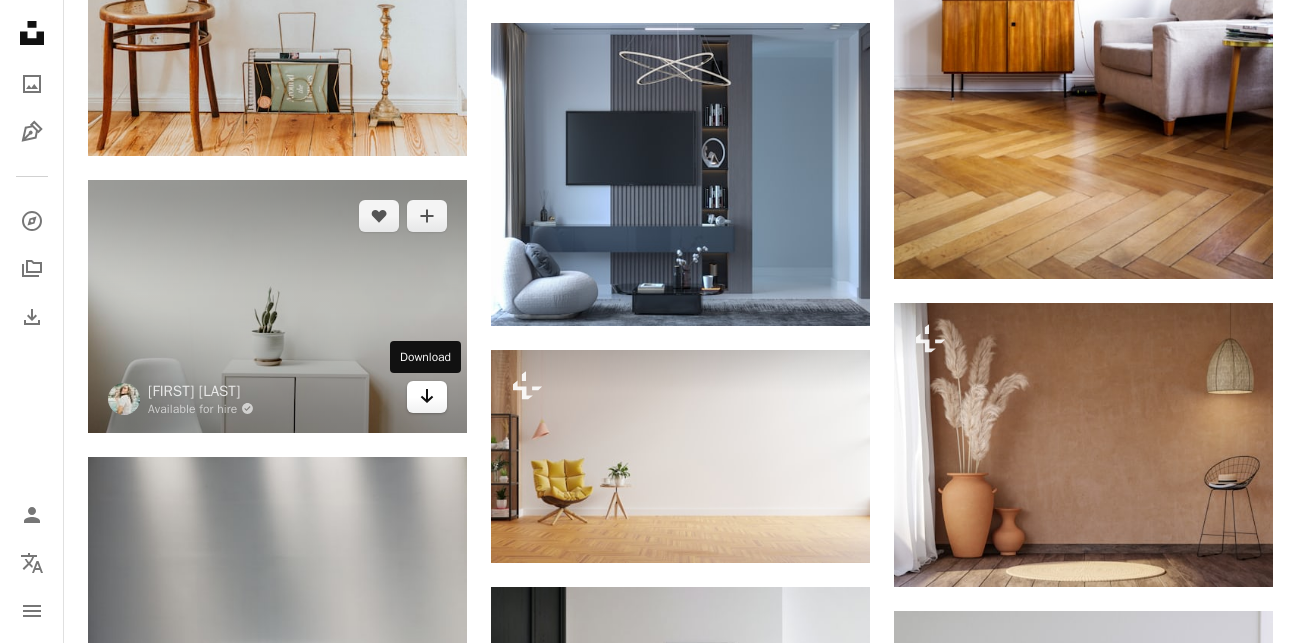 click on "Arrow pointing down" 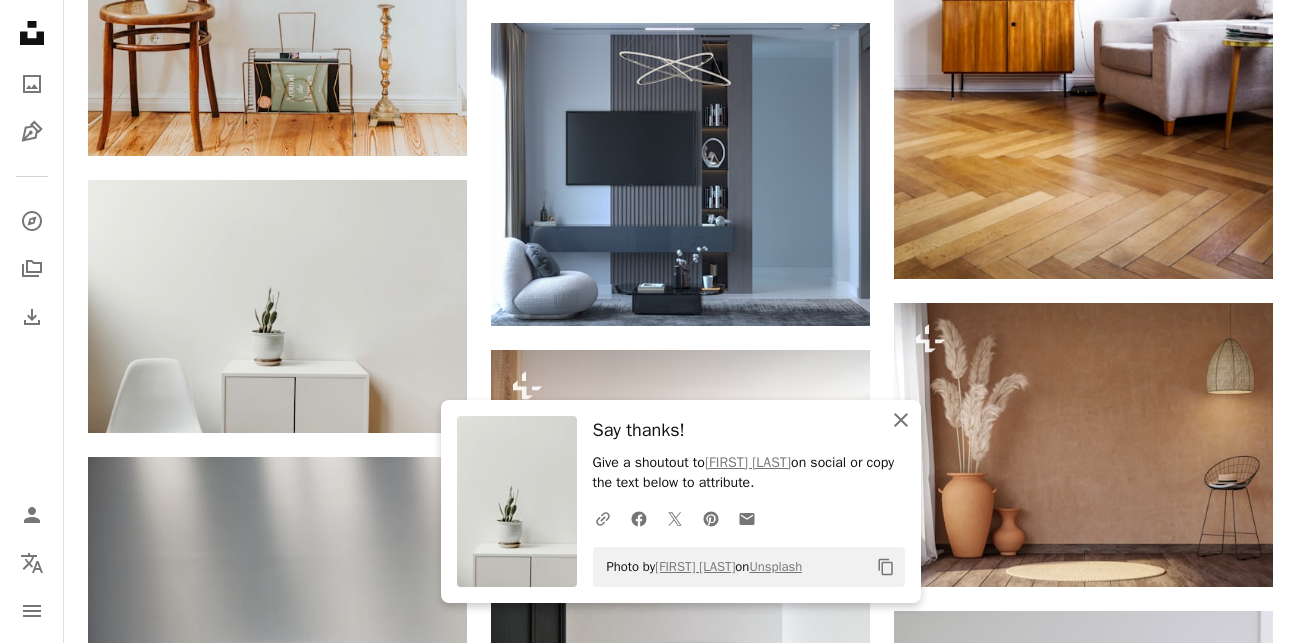 click 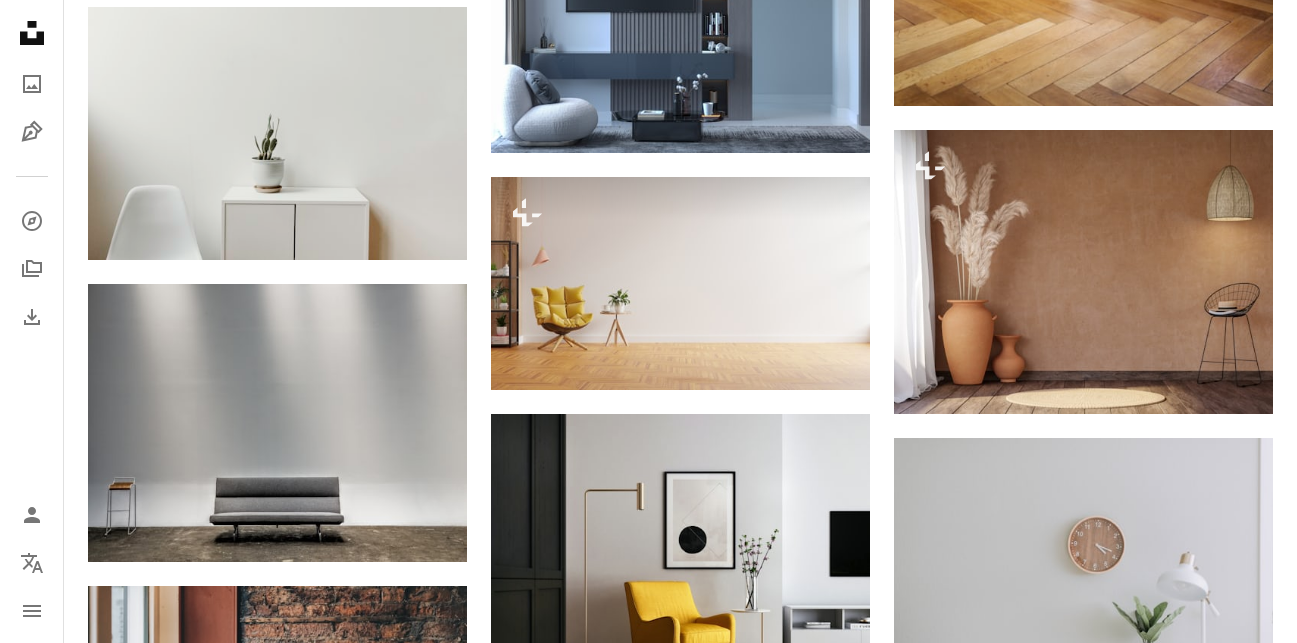 scroll, scrollTop: 2107, scrollLeft: 0, axis: vertical 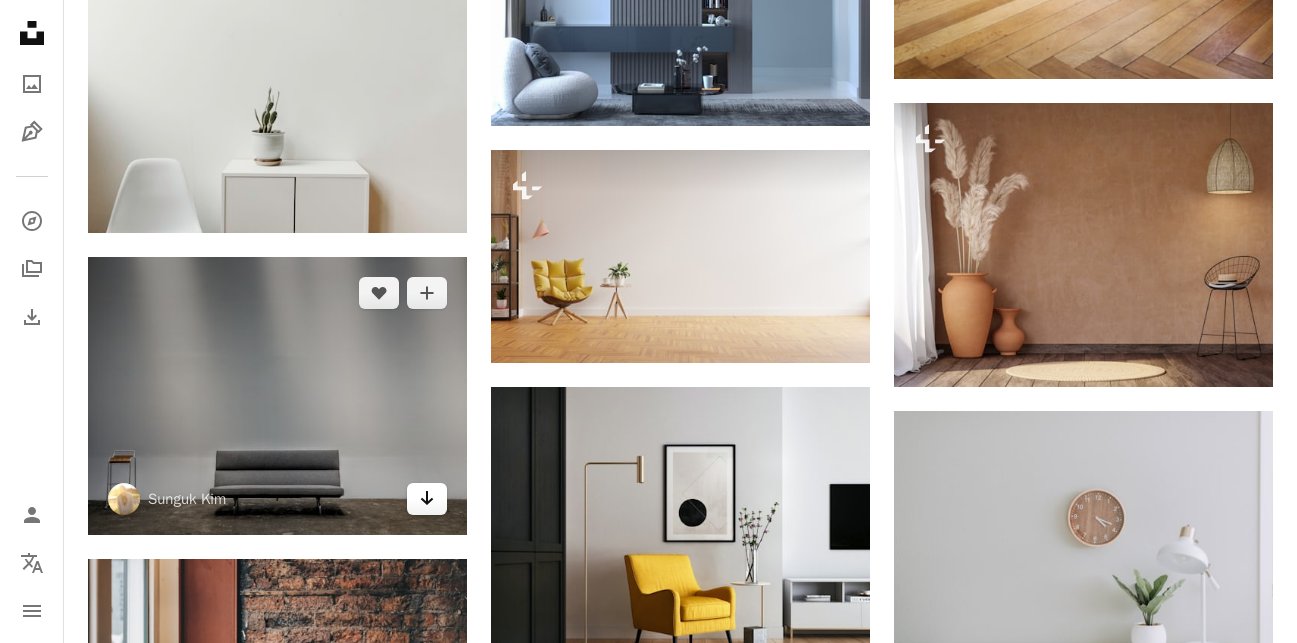 click on "Arrow pointing down" at bounding box center (427, 499) 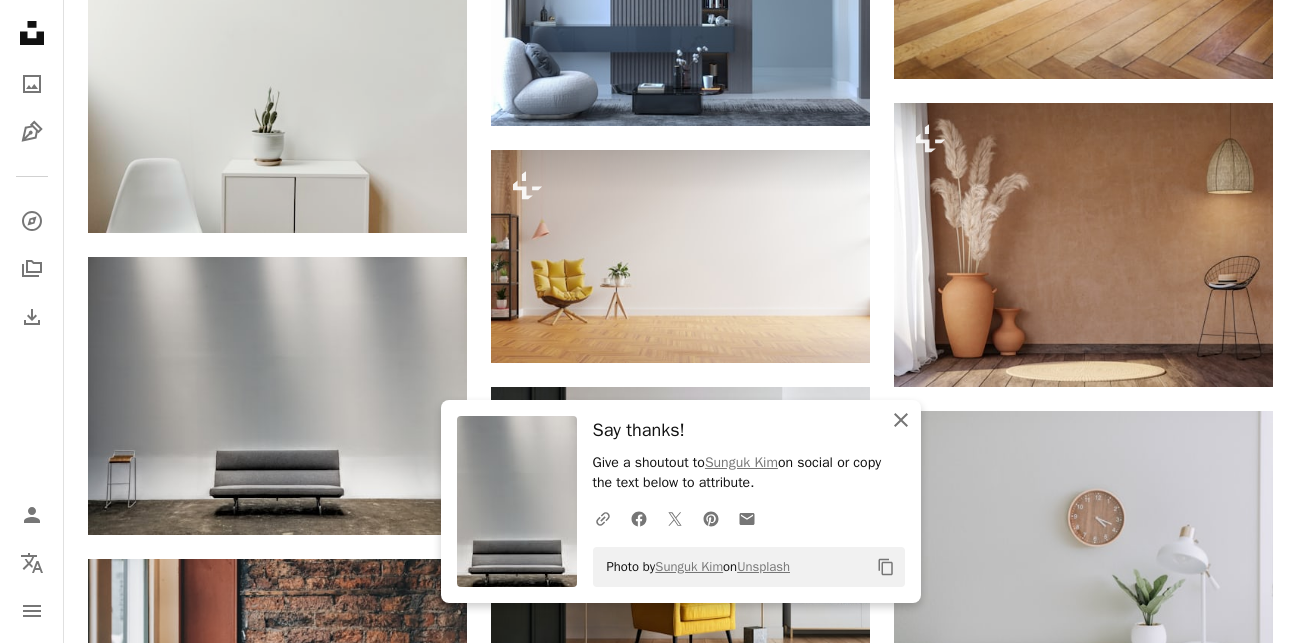click on "An X shape Close" at bounding box center [901, 420] 